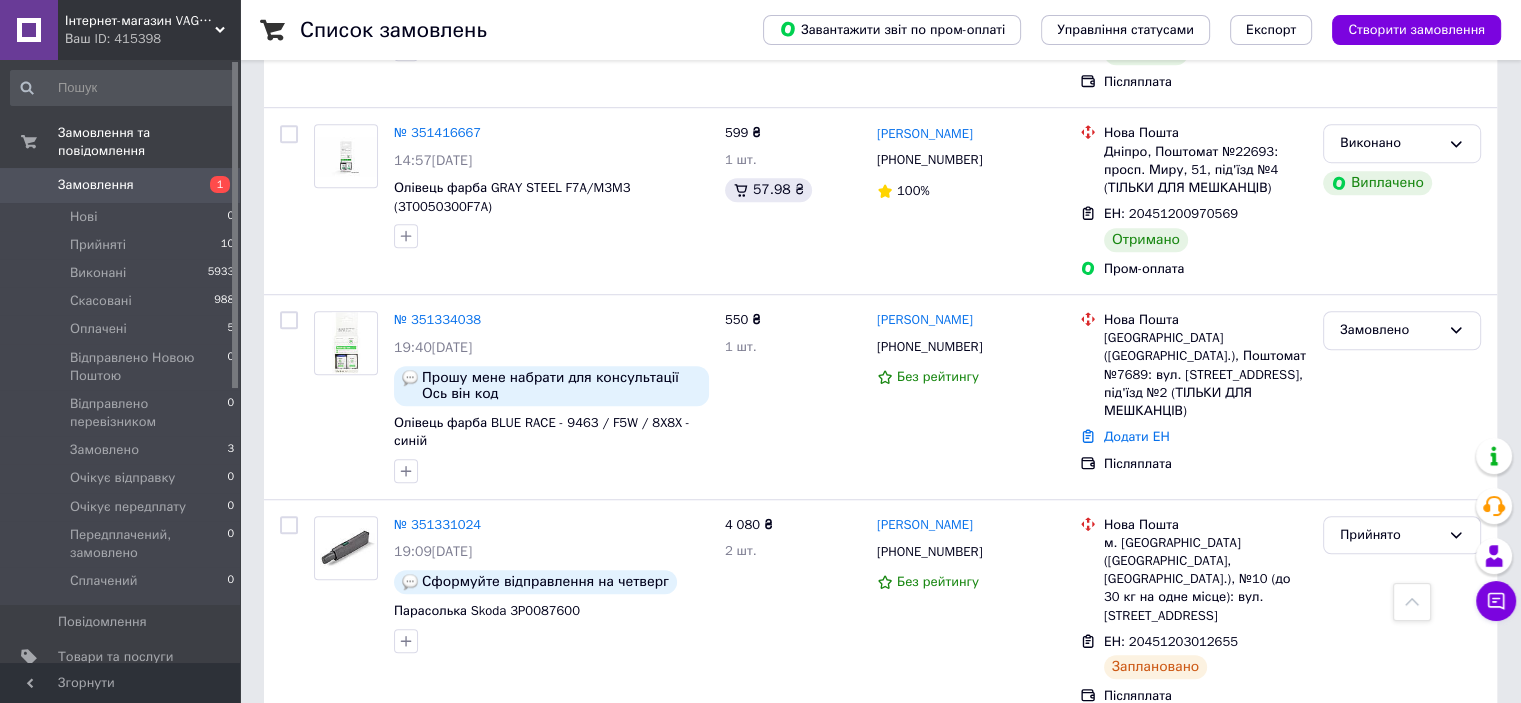 scroll, scrollTop: 1400, scrollLeft: 0, axis: vertical 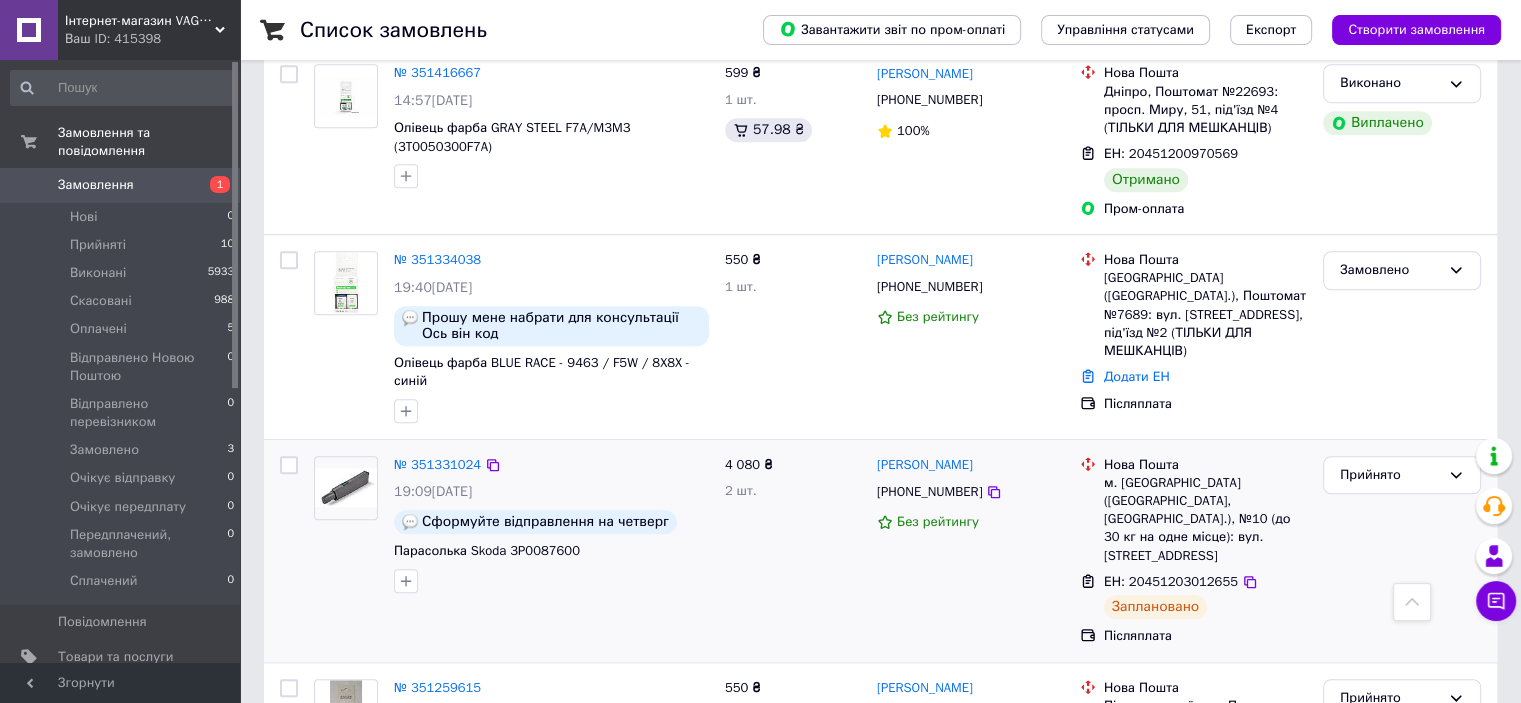 click on "ЕН: 20451203012655" at bounding box center [1171, 581] 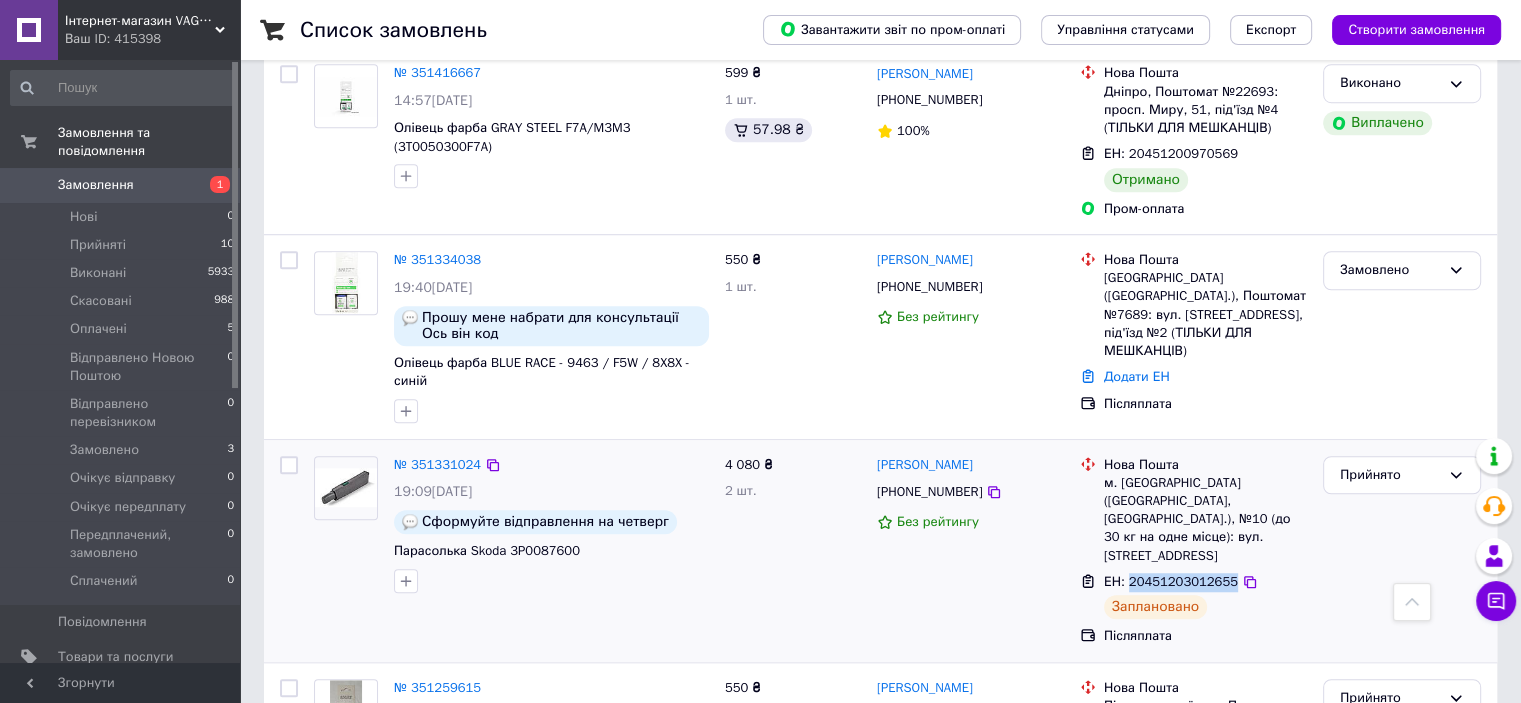 copy on "20451203012655" 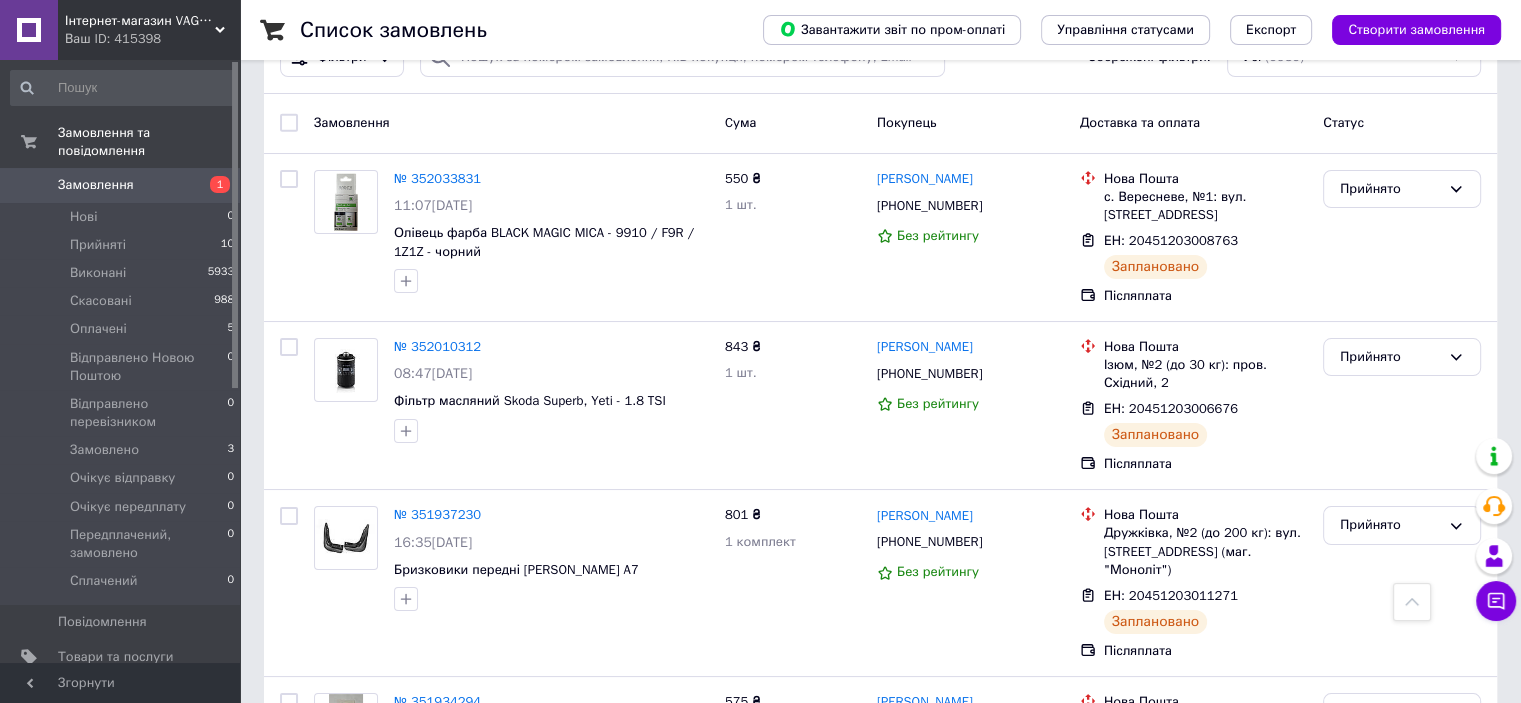 scroll, scrollTop: 0, scrollLeft: 0, axis: both 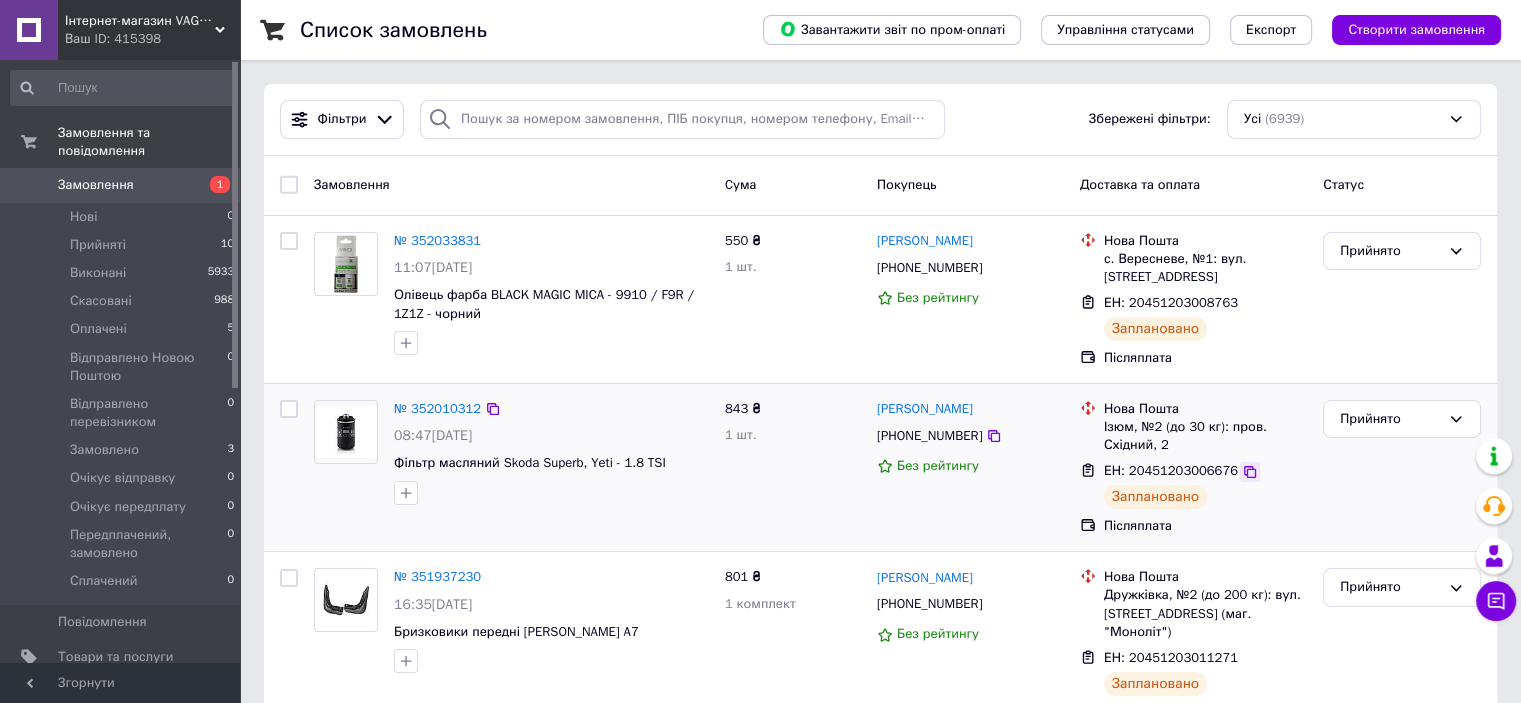 click 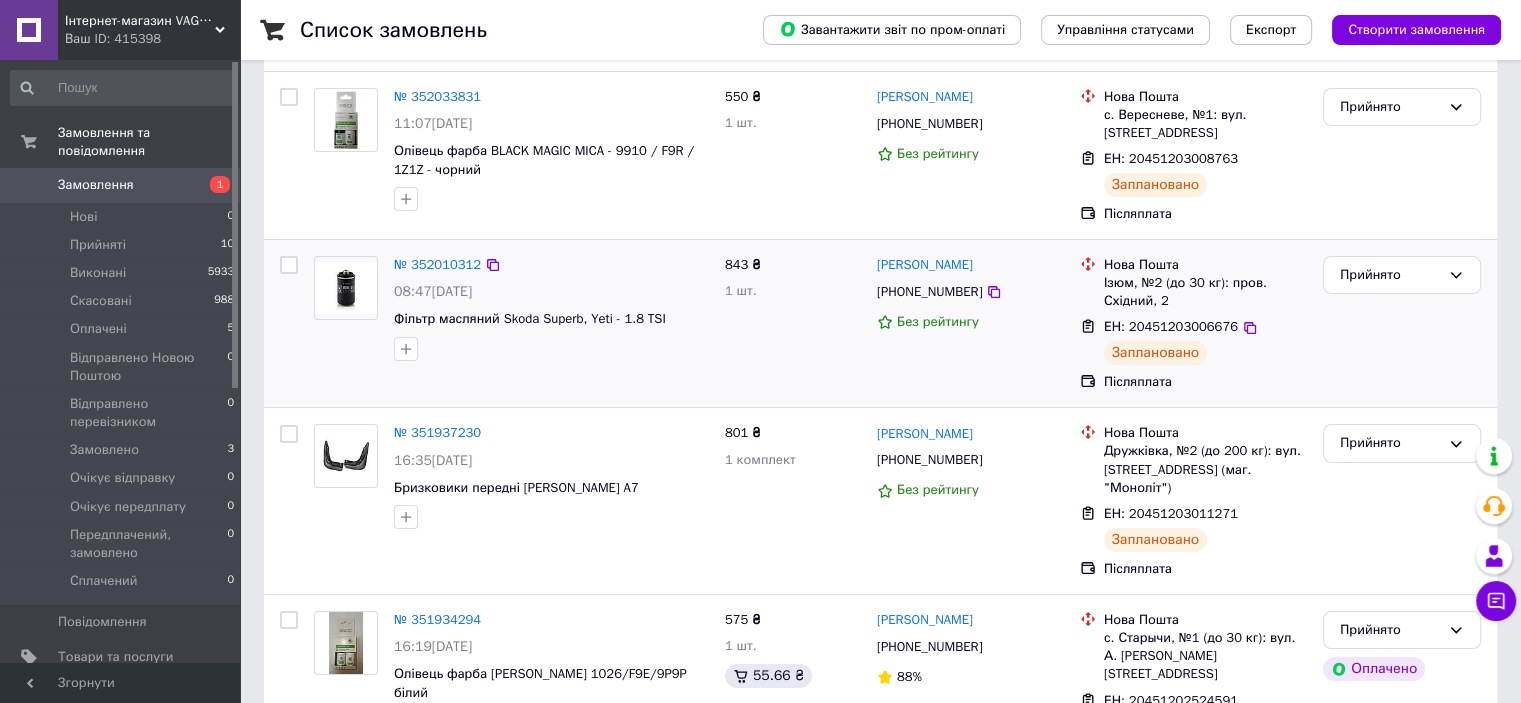 scroll, scrollTop: 100, scrollLeft: 0, axis: vertical 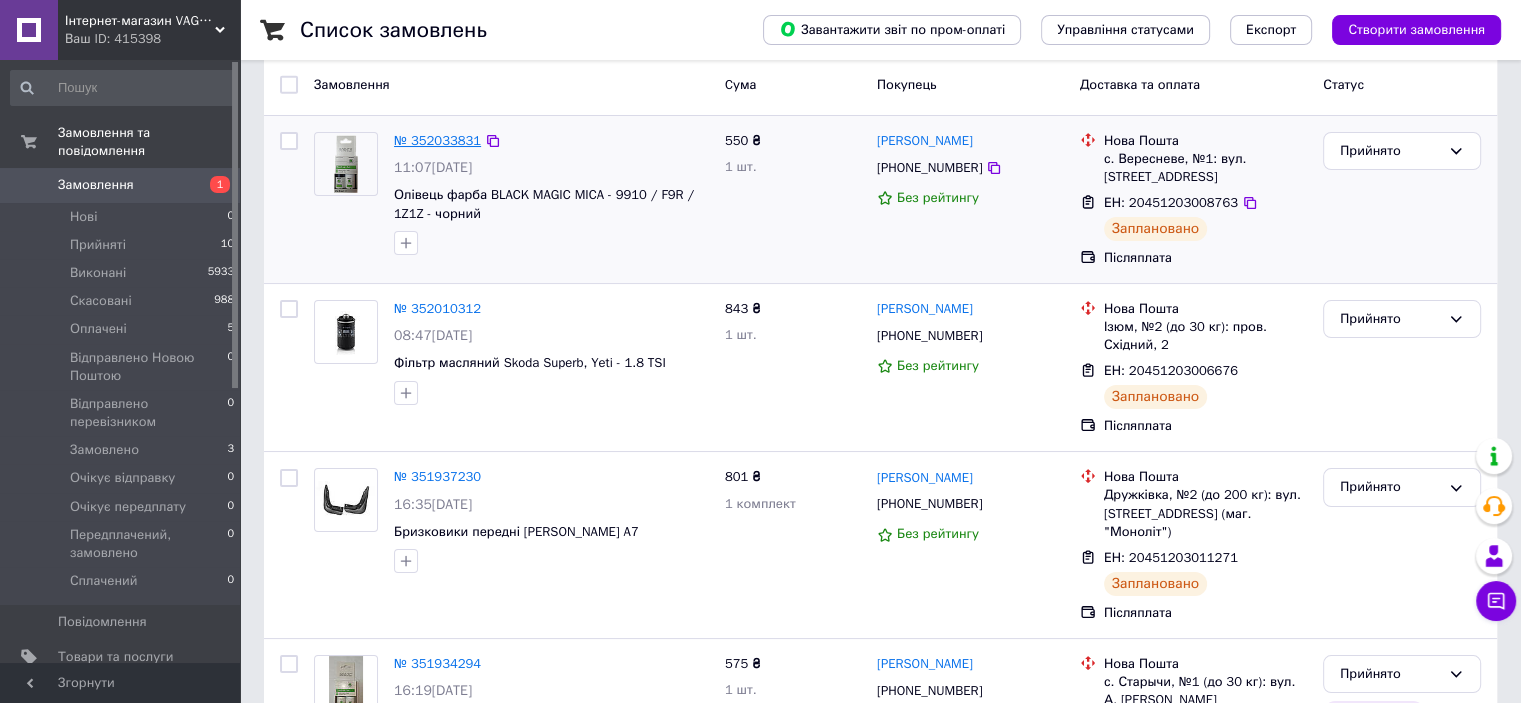 click on "№ 352033831" at bounding box center [437, 140] 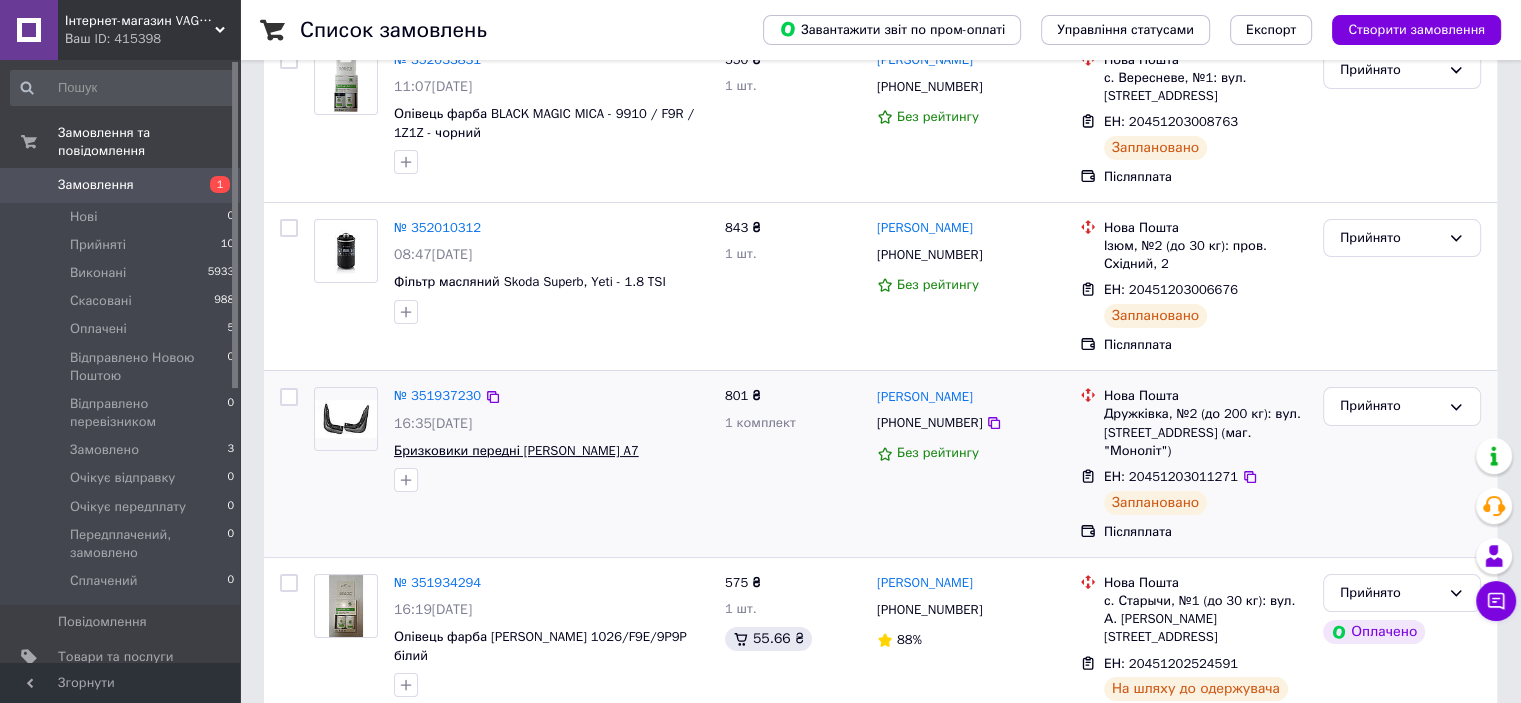 scroll, scrollTop: 300, scrollLeft: 0, axis: vertical 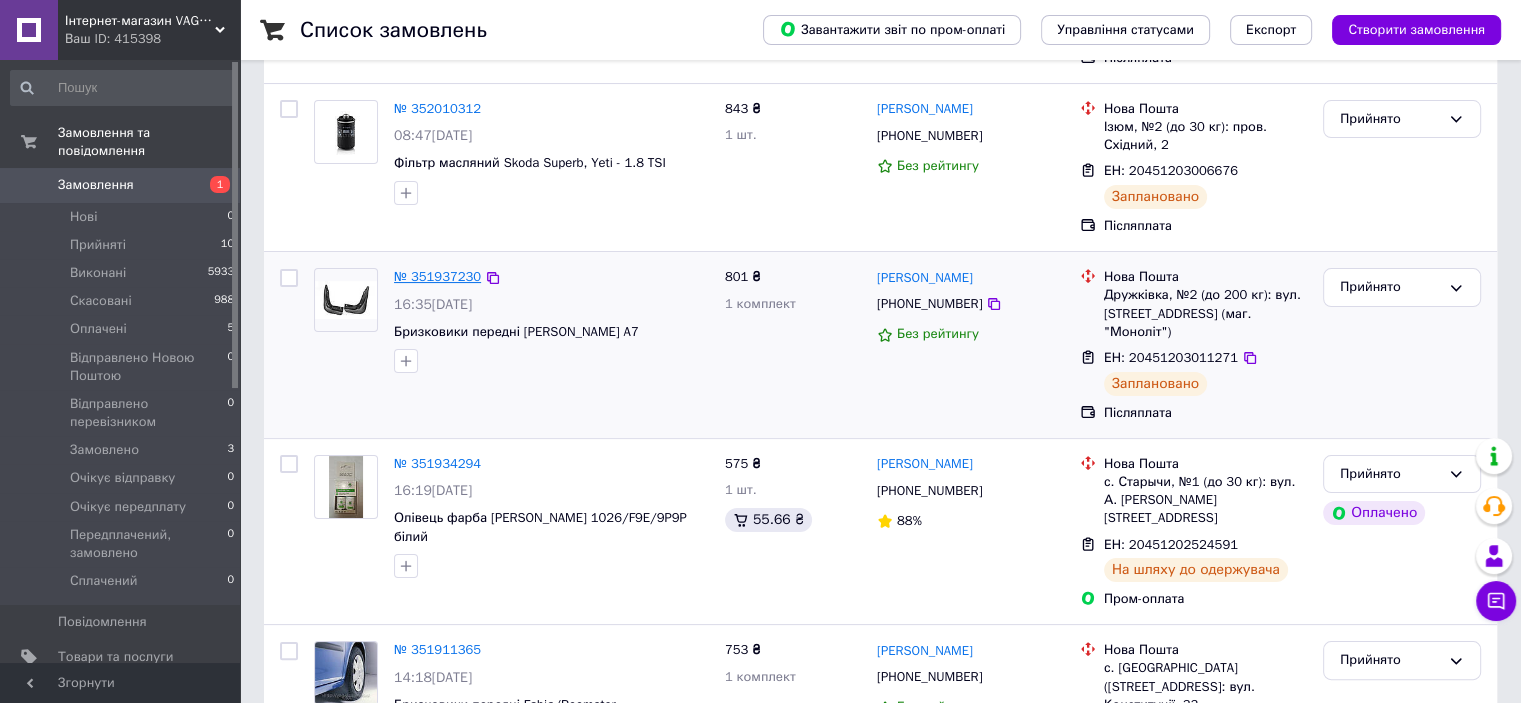 click on "№ 351937230" at bounding box center (437, 276) 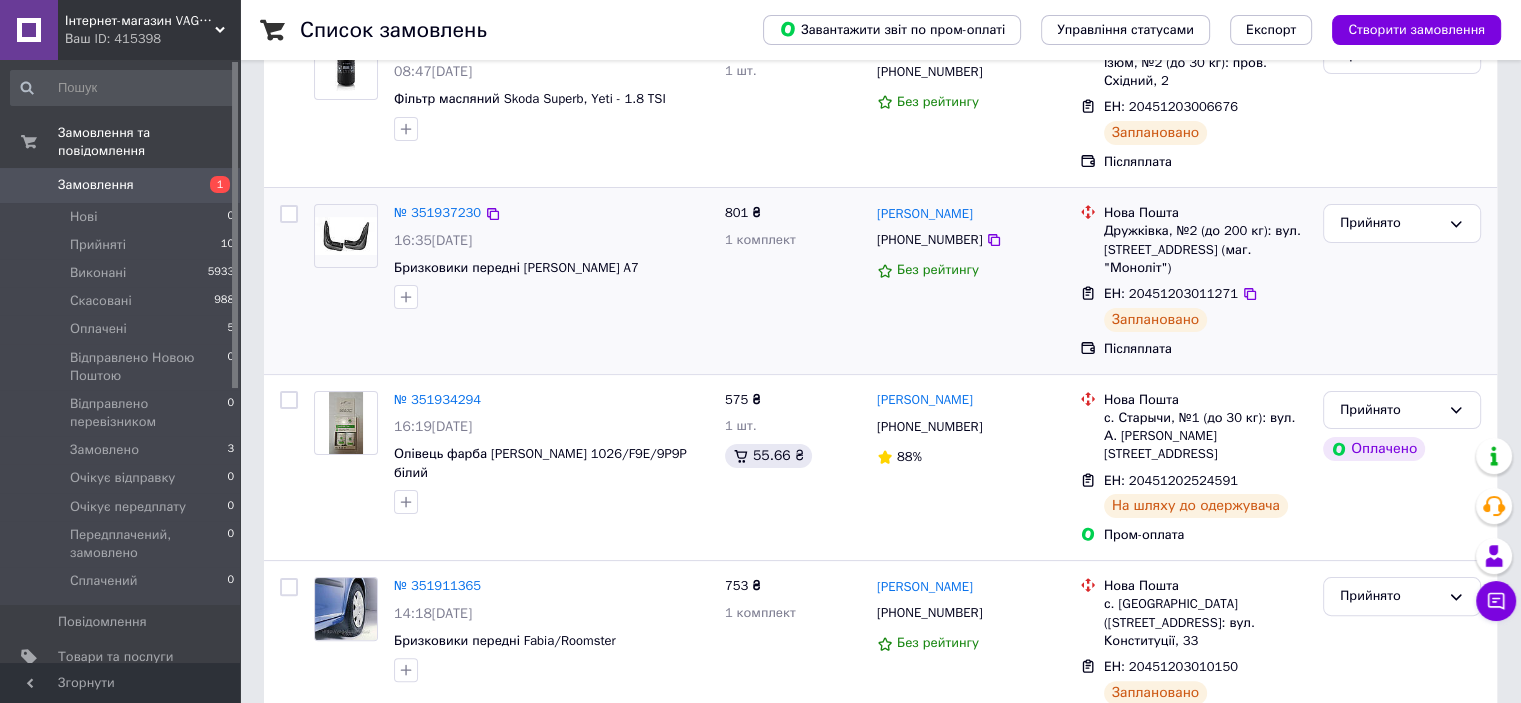 scroll, scrollTop: 400, scrollLeft: 0, axis: vertical 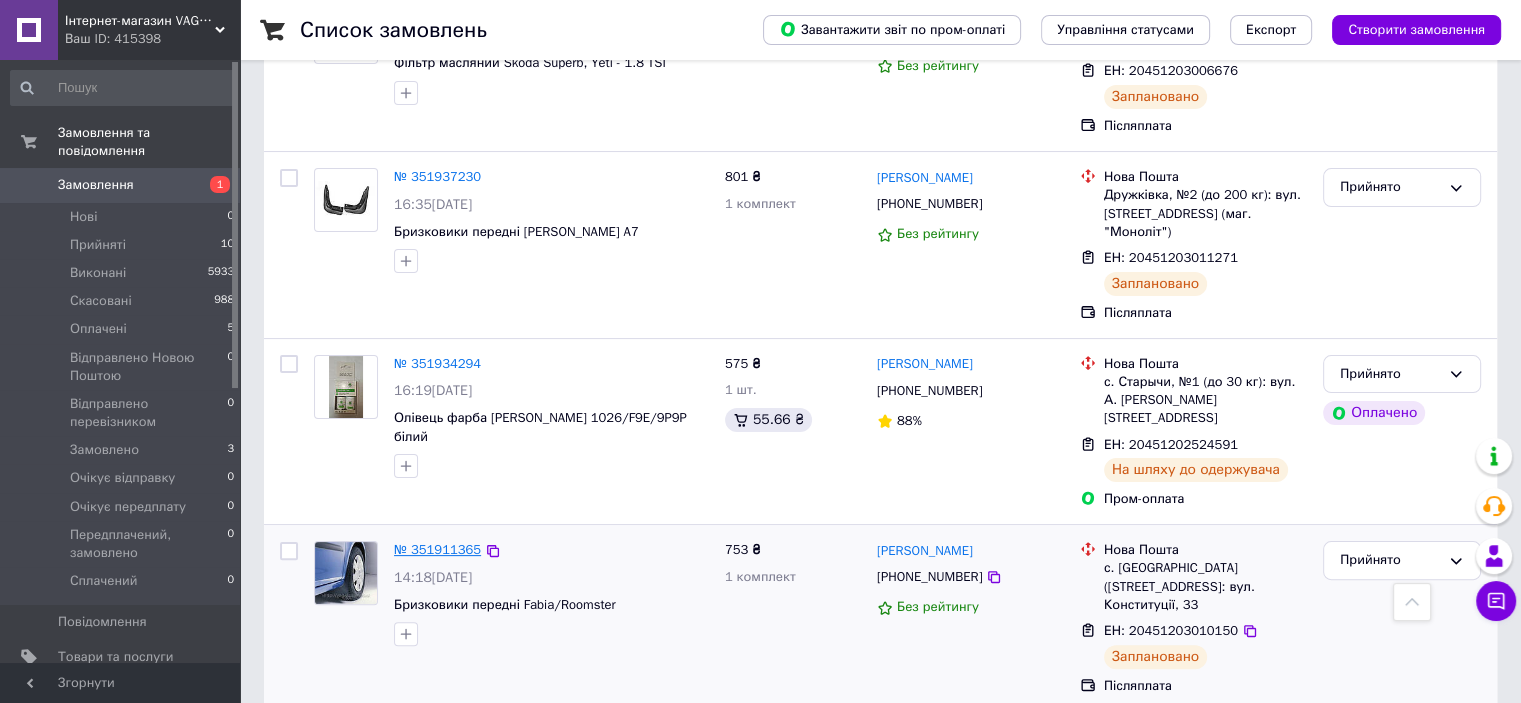 click on "№ 351911365" at bounding box center [437, 549] 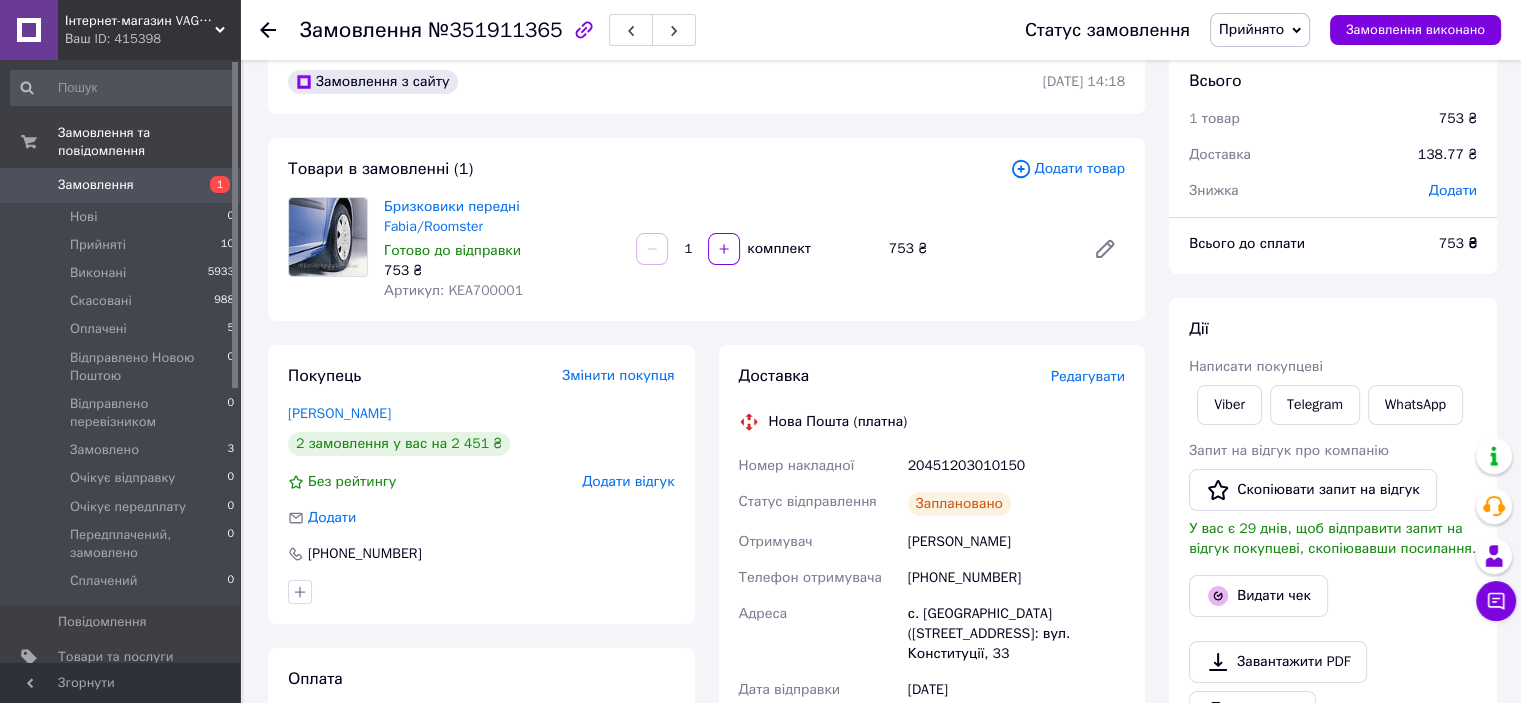 scroll, scrollTop: 0, scrollLeft: 0, axis: both 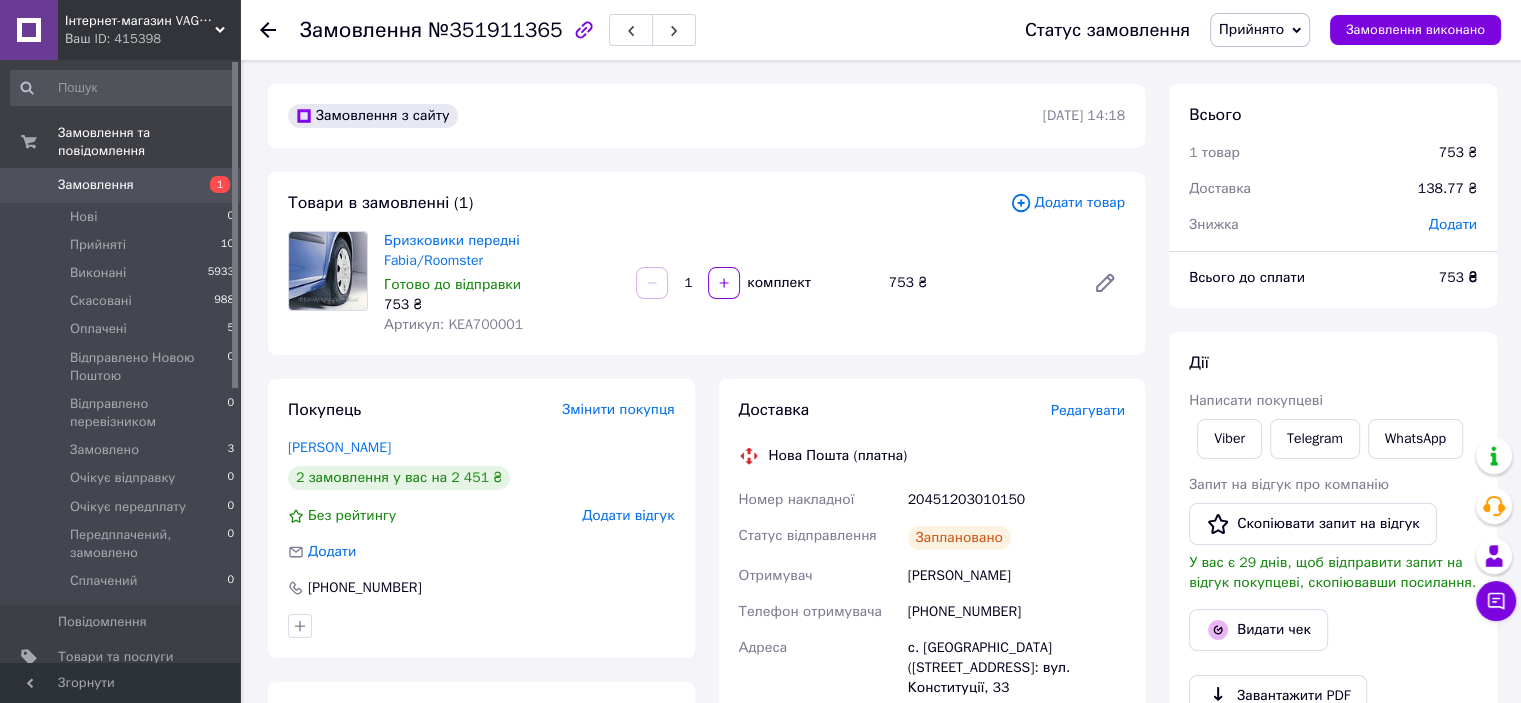 click on "20451203010150" at bounding box center (1016, 500) 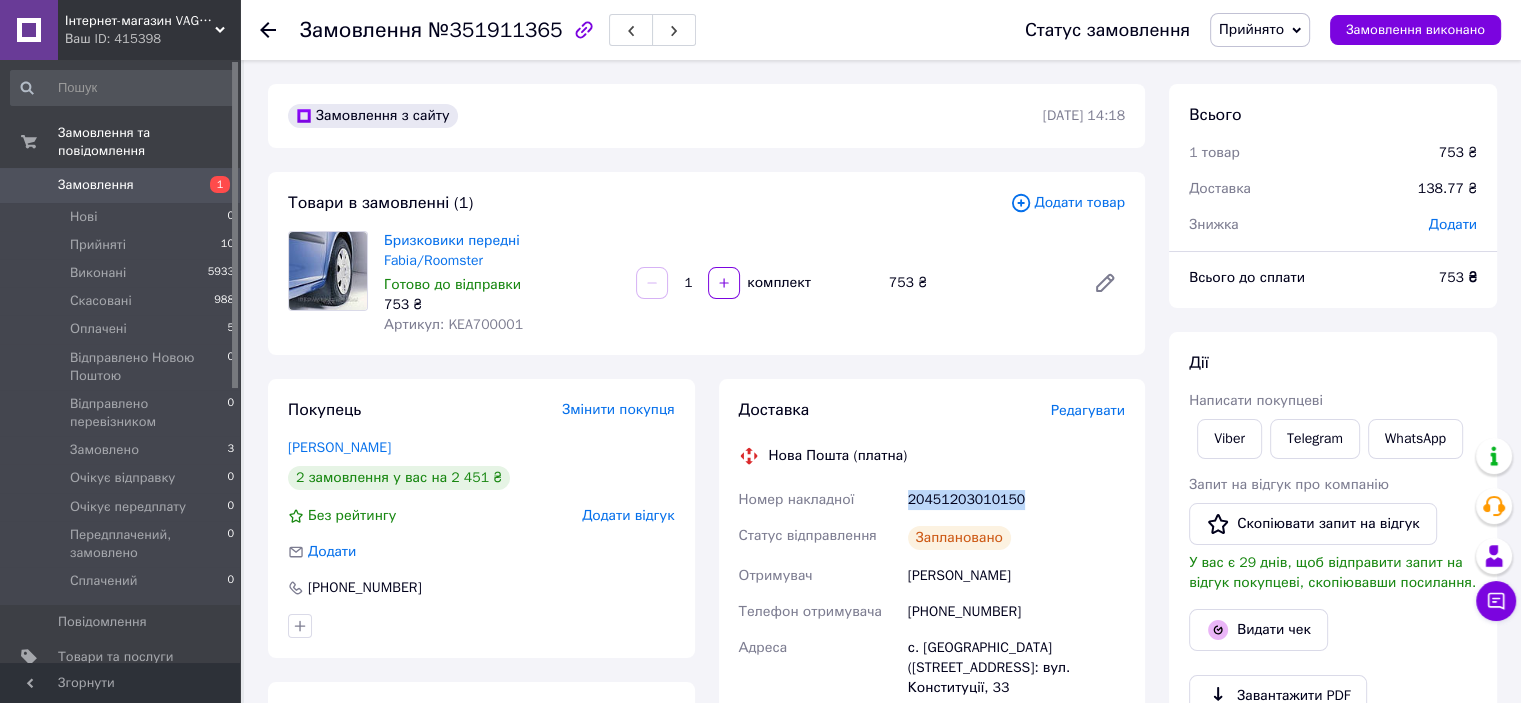 click on "20451203010150" at bounding box center [1016, 500] 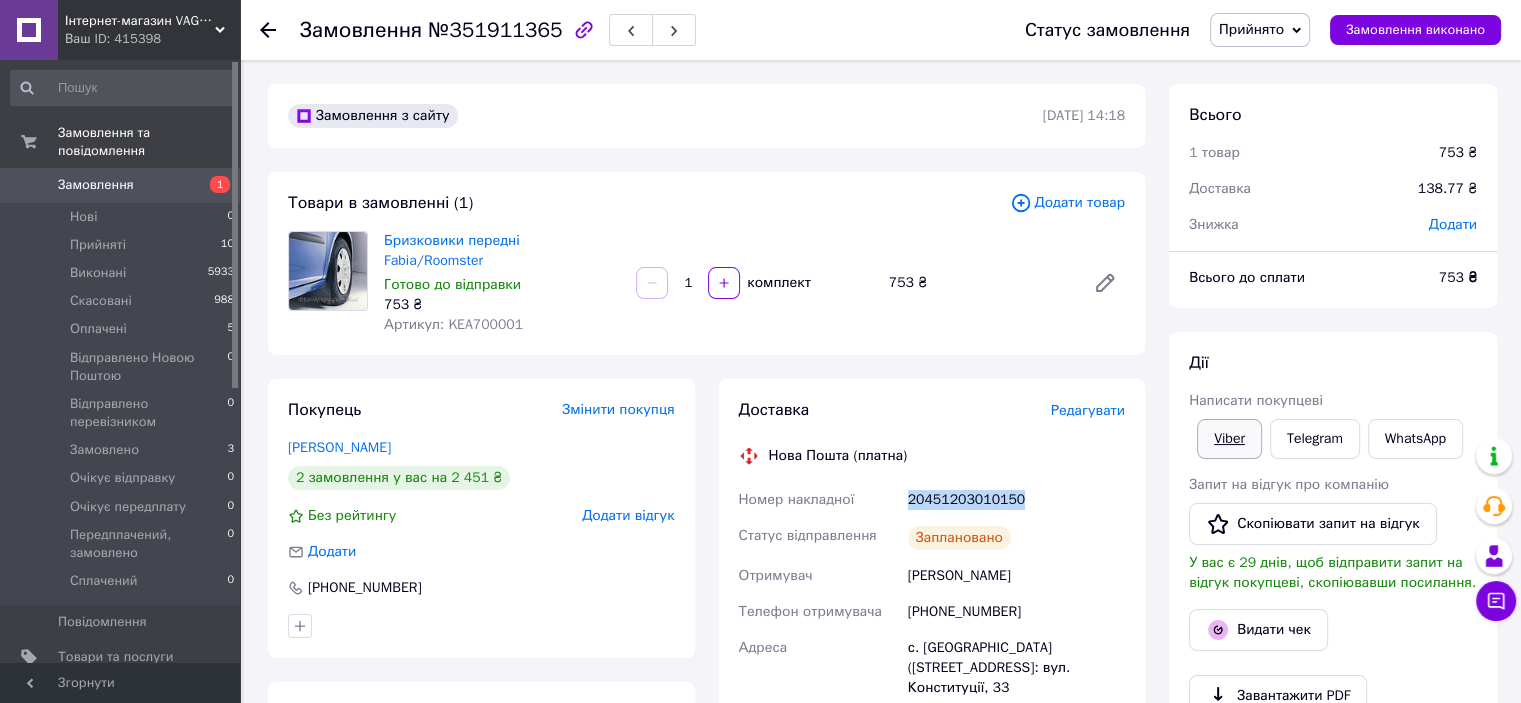 click on "Viber" at bounding box center (1229, 439) 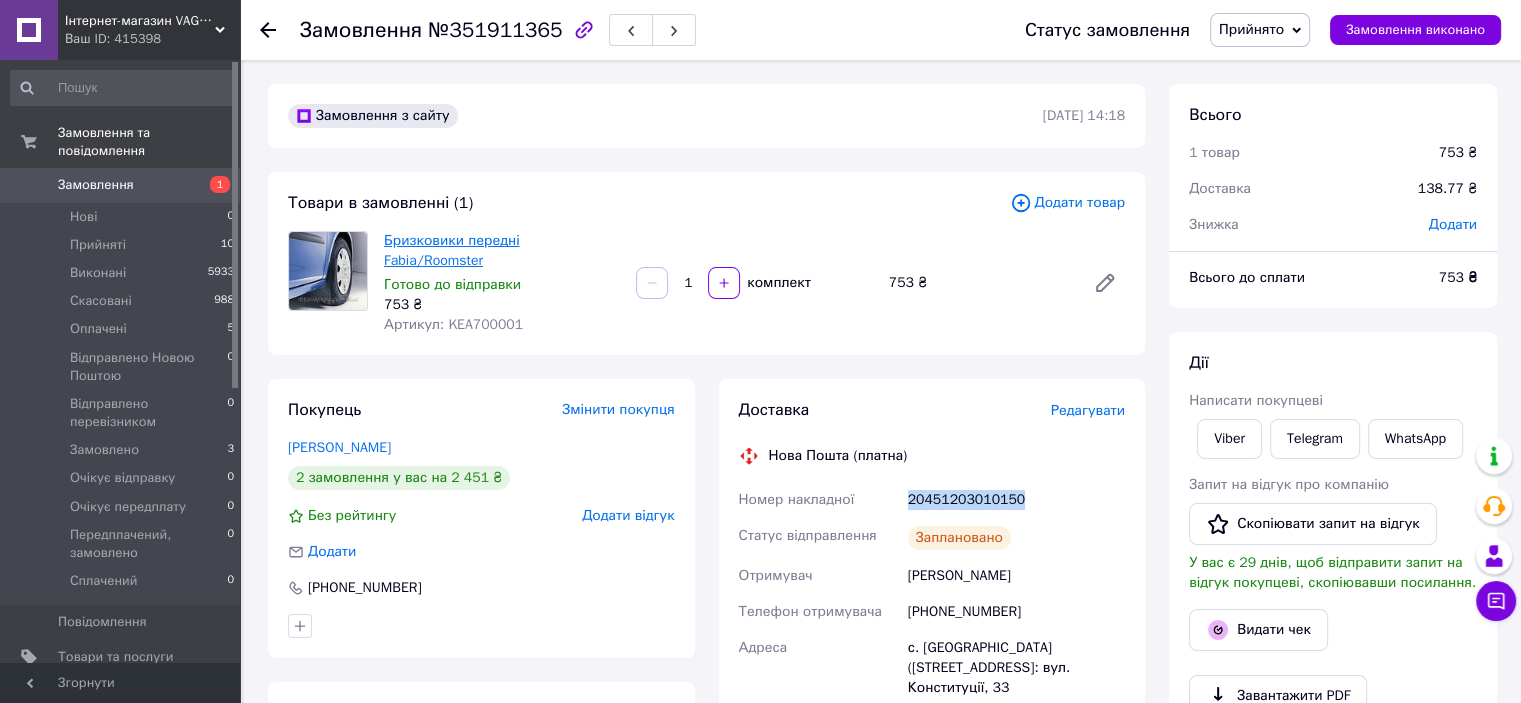 click on "Бризковики передні Fabia/Roomster" at bounding box center [452, 250] 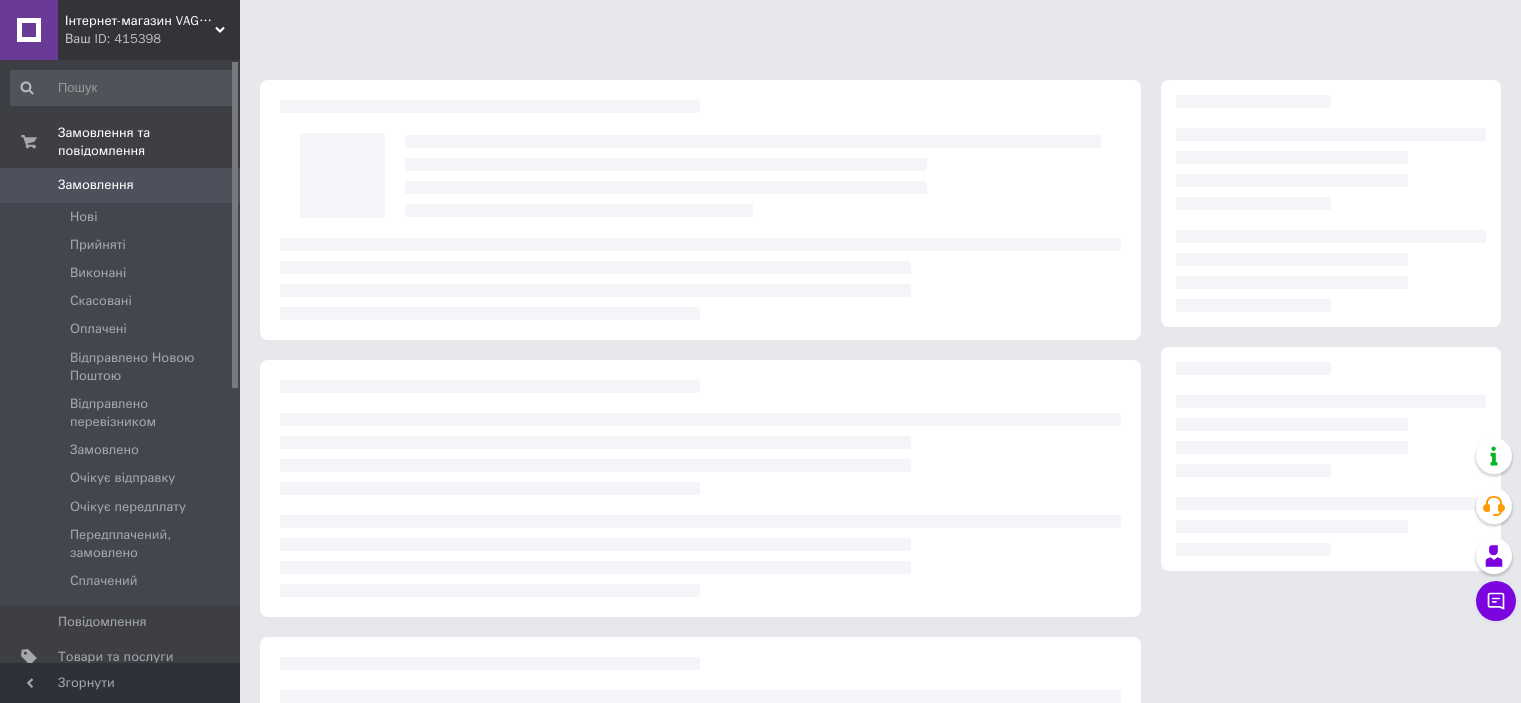 scroll, scrollTop: 0, scrollLeft: 0, axis: both 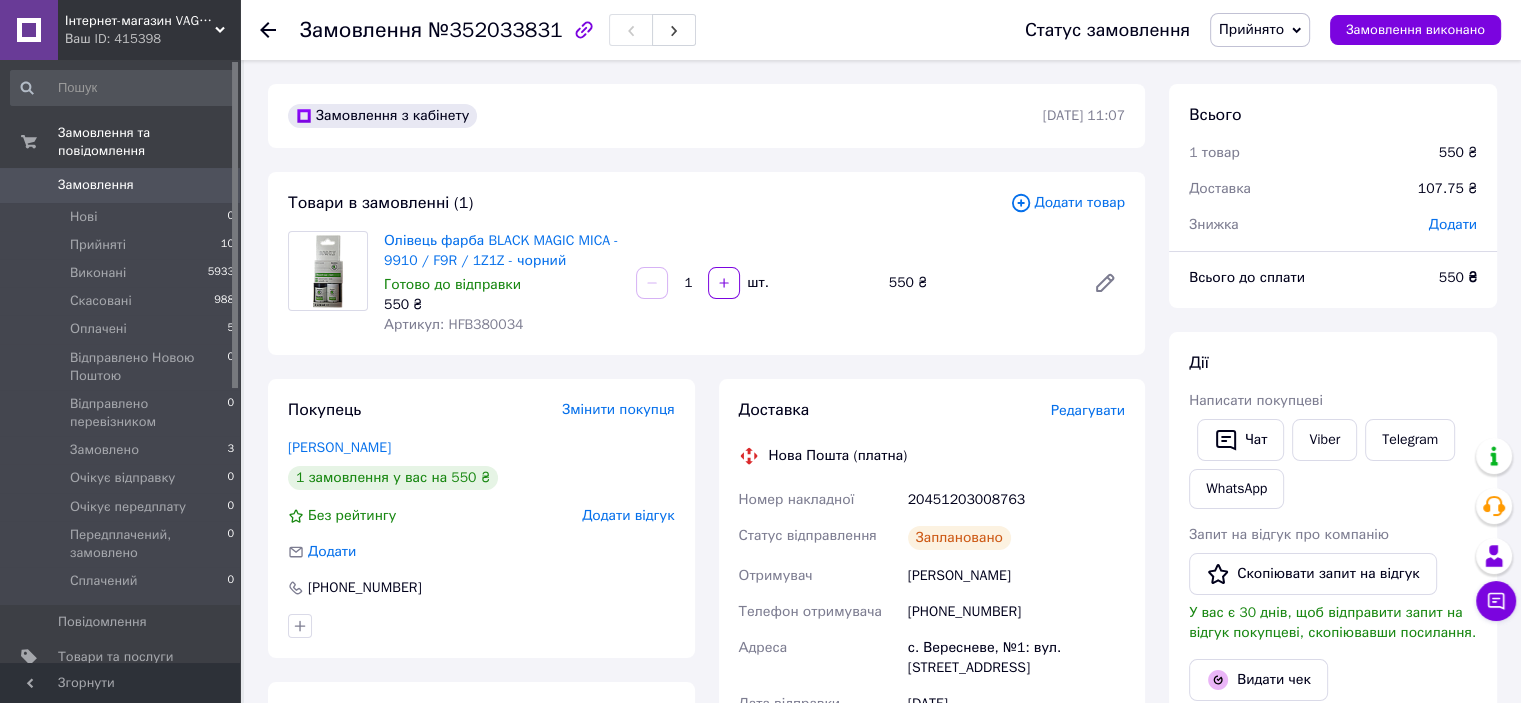 click on "20451203008763" at bounding box center (1016, 500) 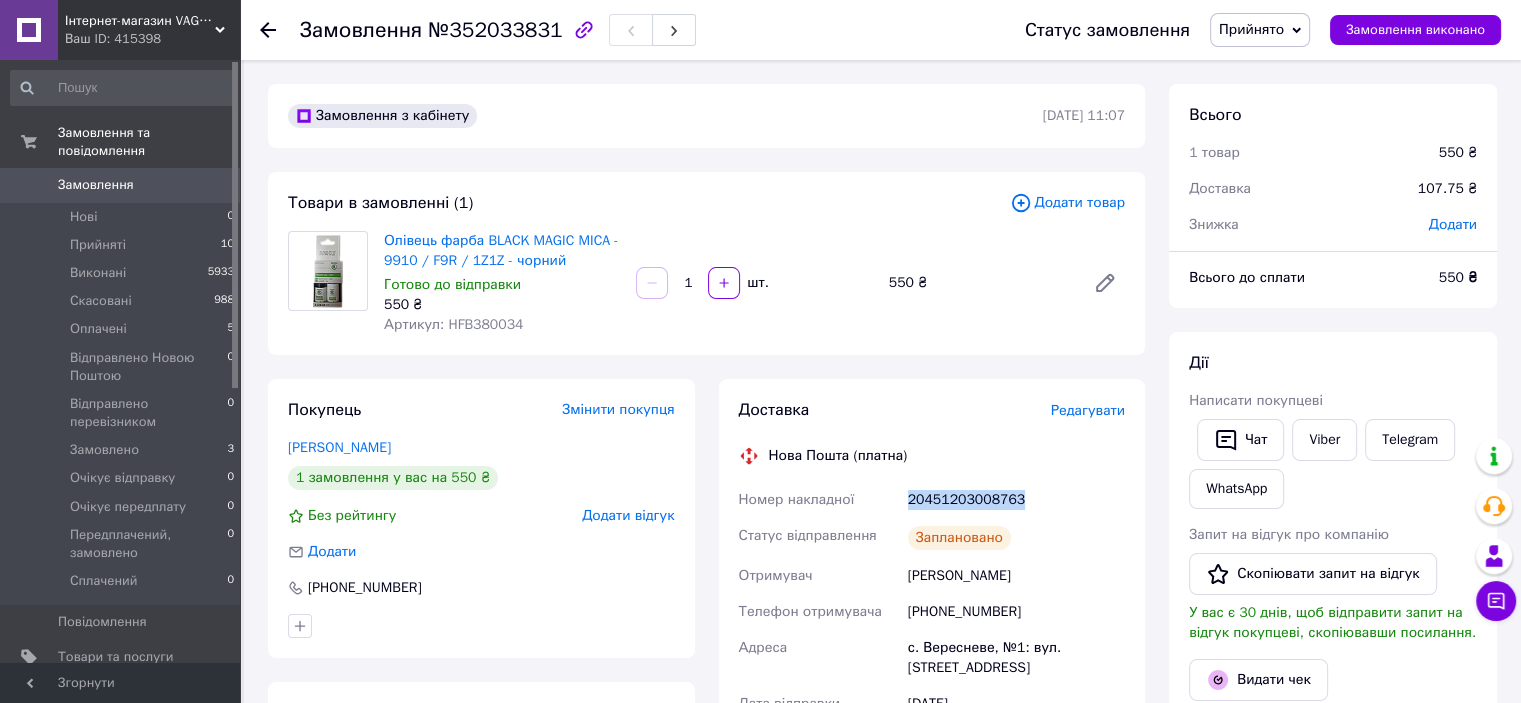 click on "20451203008763" at bounding box center [1016, 500] 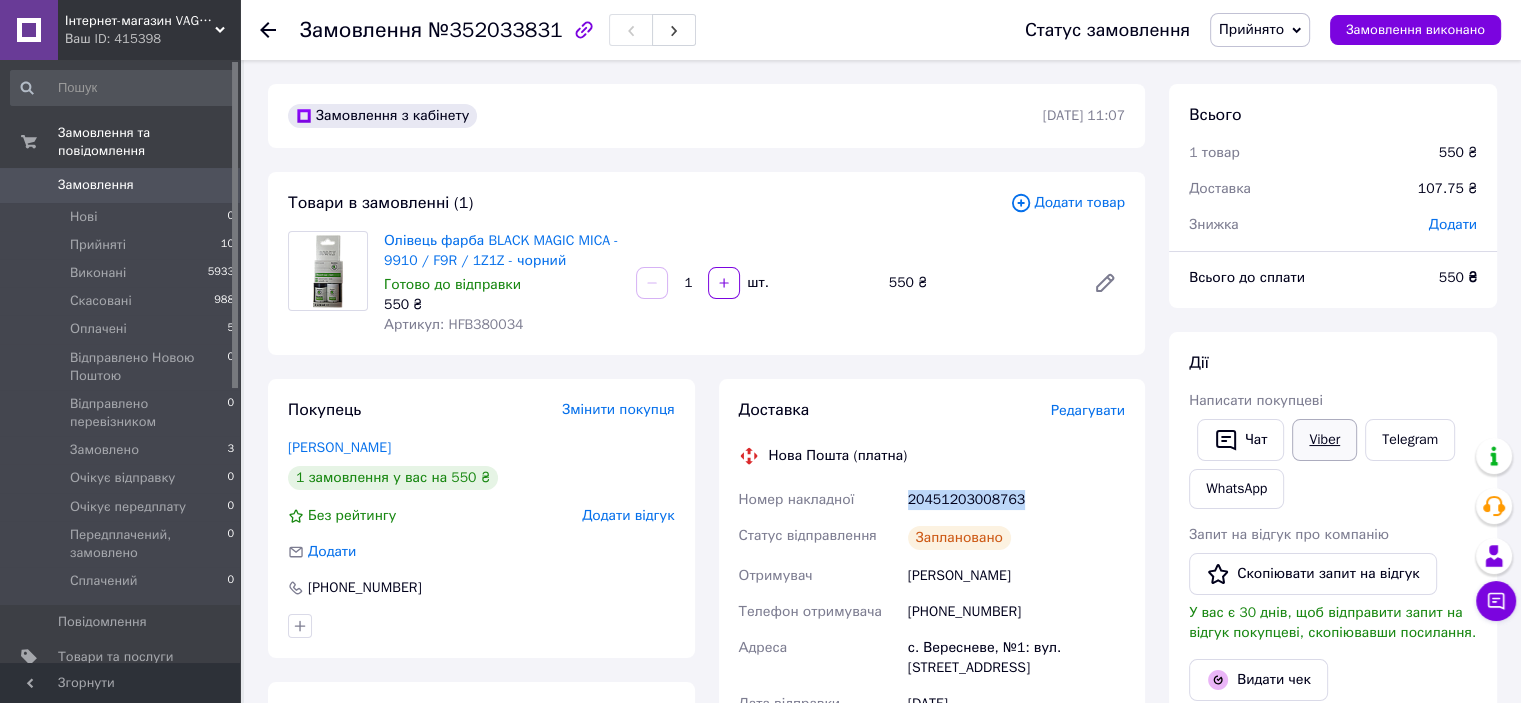 click on "Viber" at bounding box center [1324, 440] 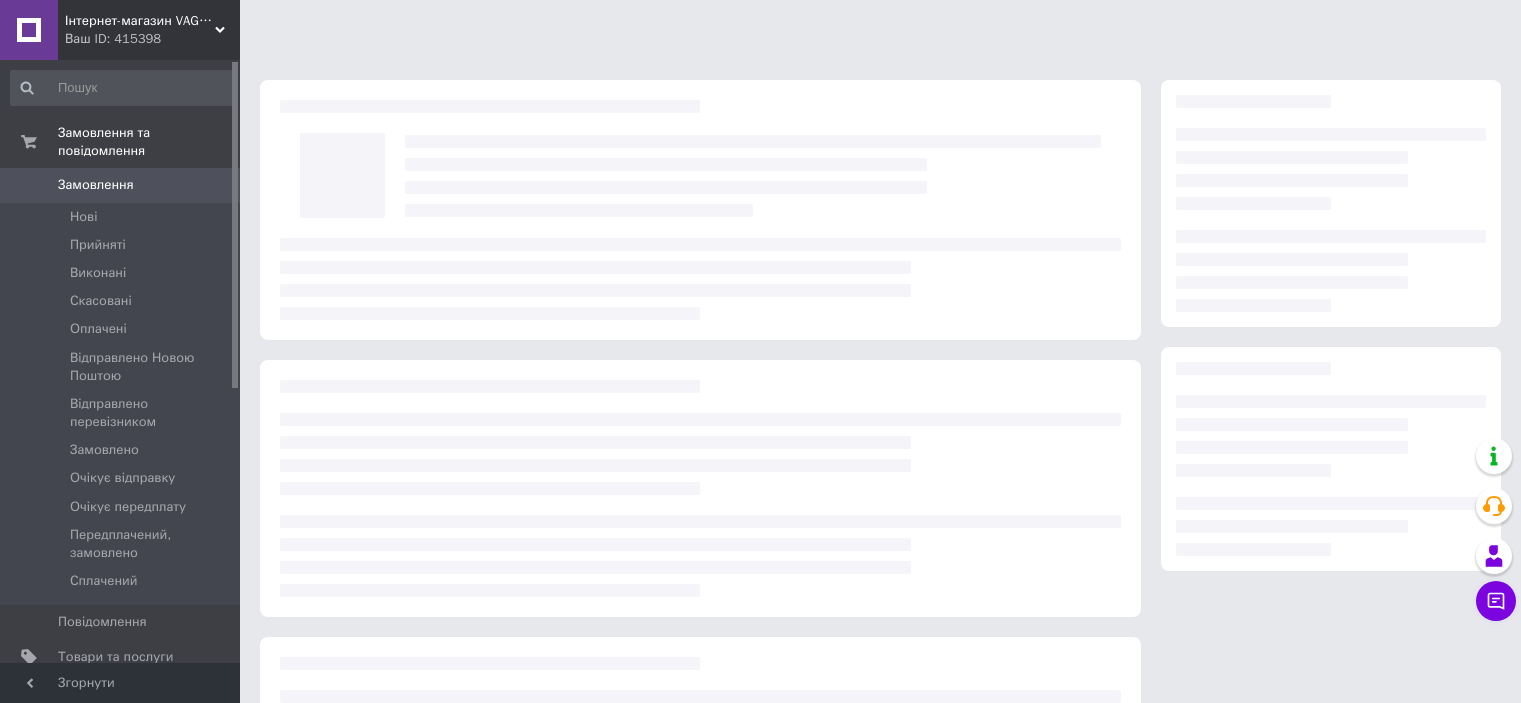 scroll, scrollTop: 0, scrollLeft: 0, axis: both 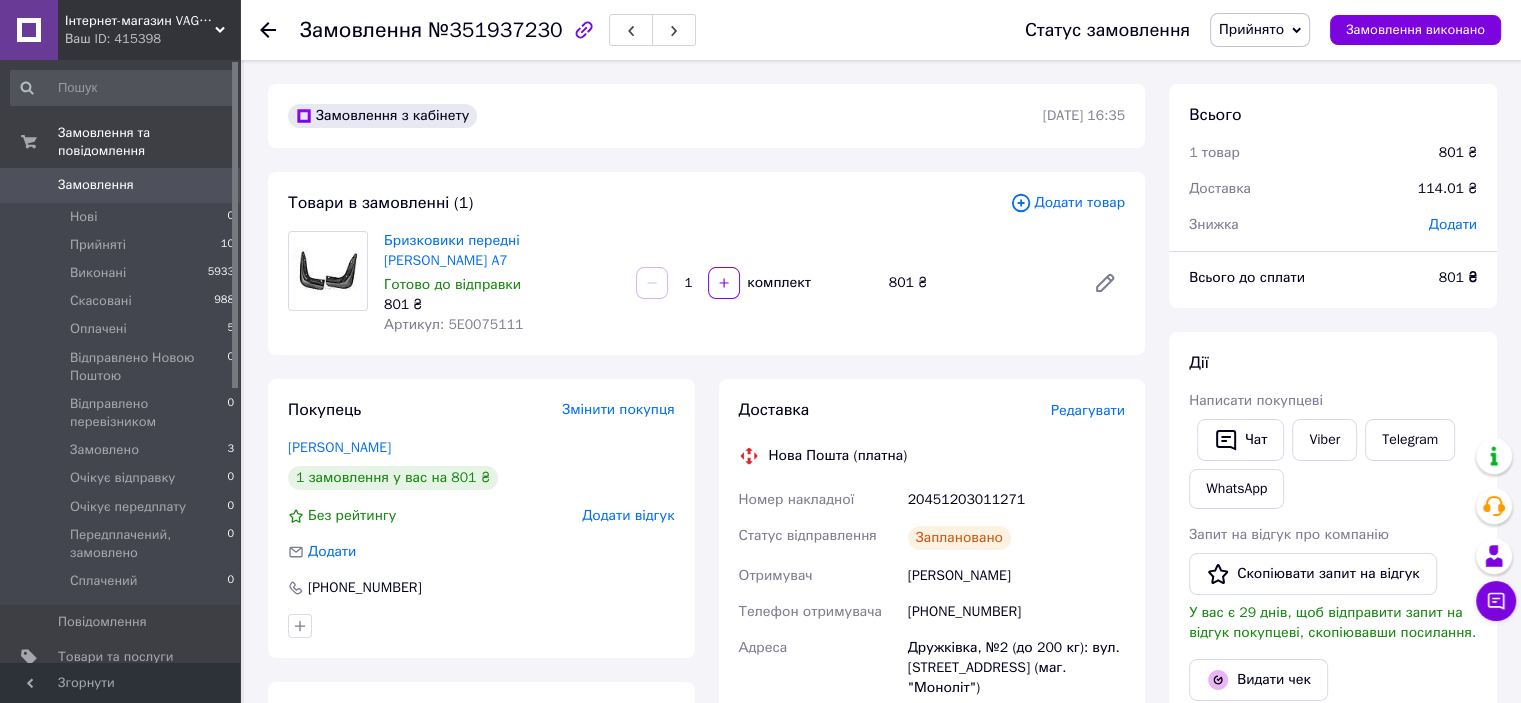 click on "20451203011271" at bounding box center [1016, 500] 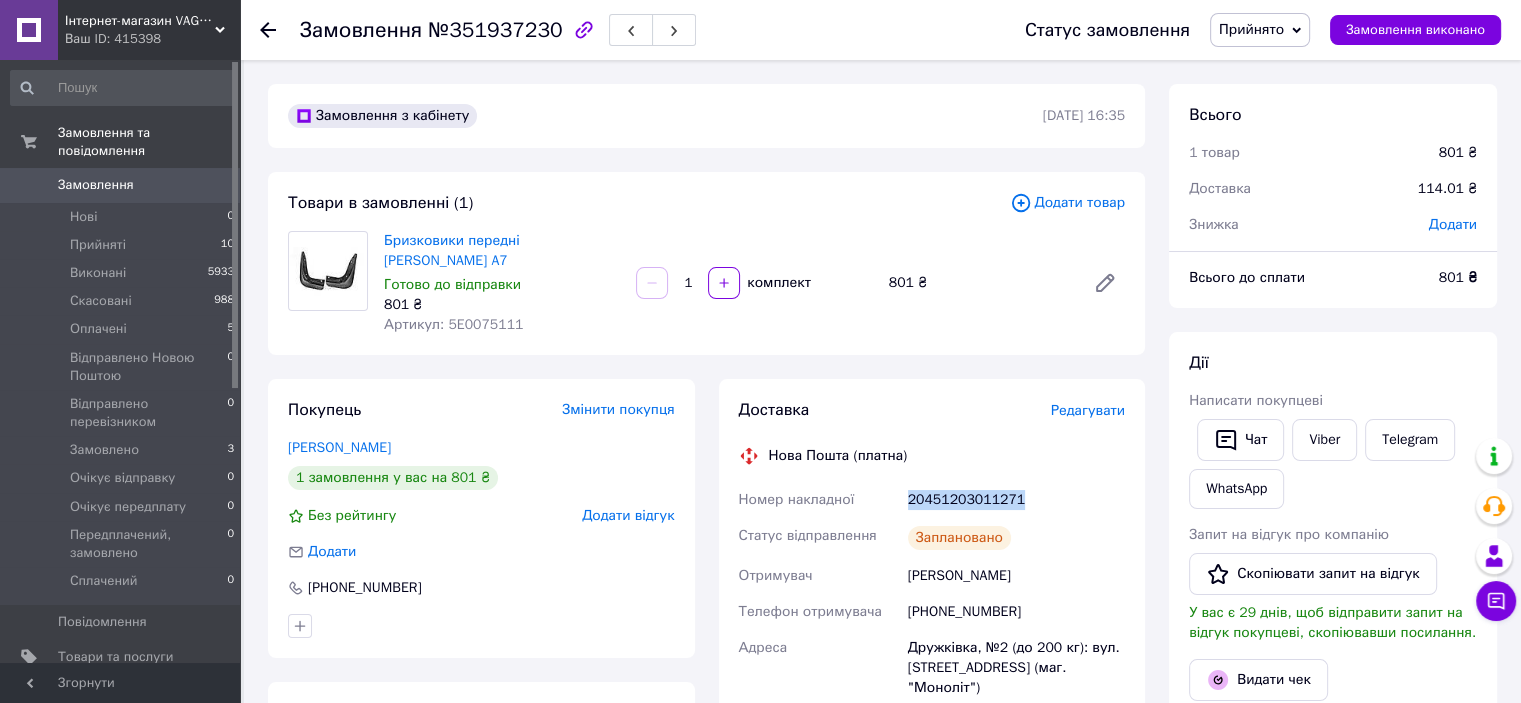 click on "20451203011271" at bounding box center [1016, 500] 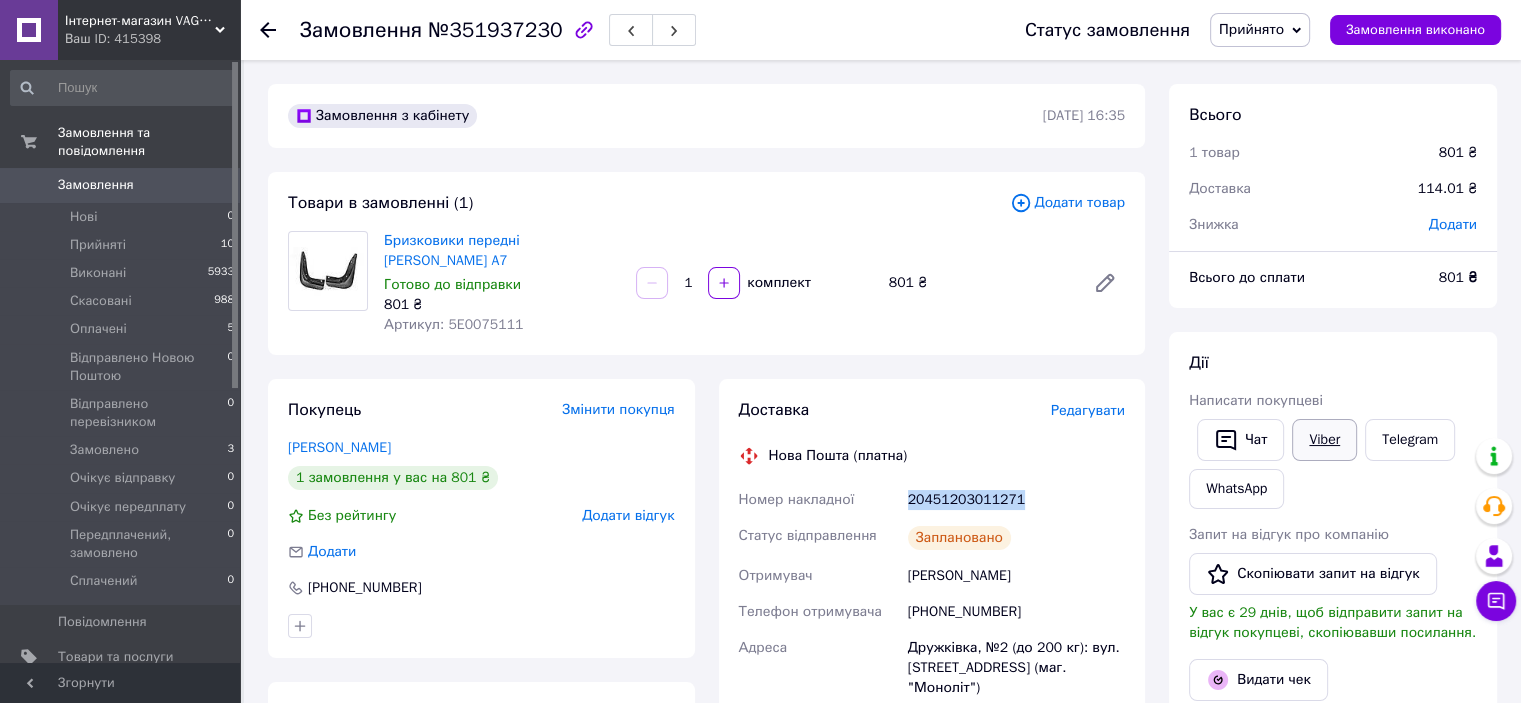 click on "Viber" at bounding box center [1324, 440] 